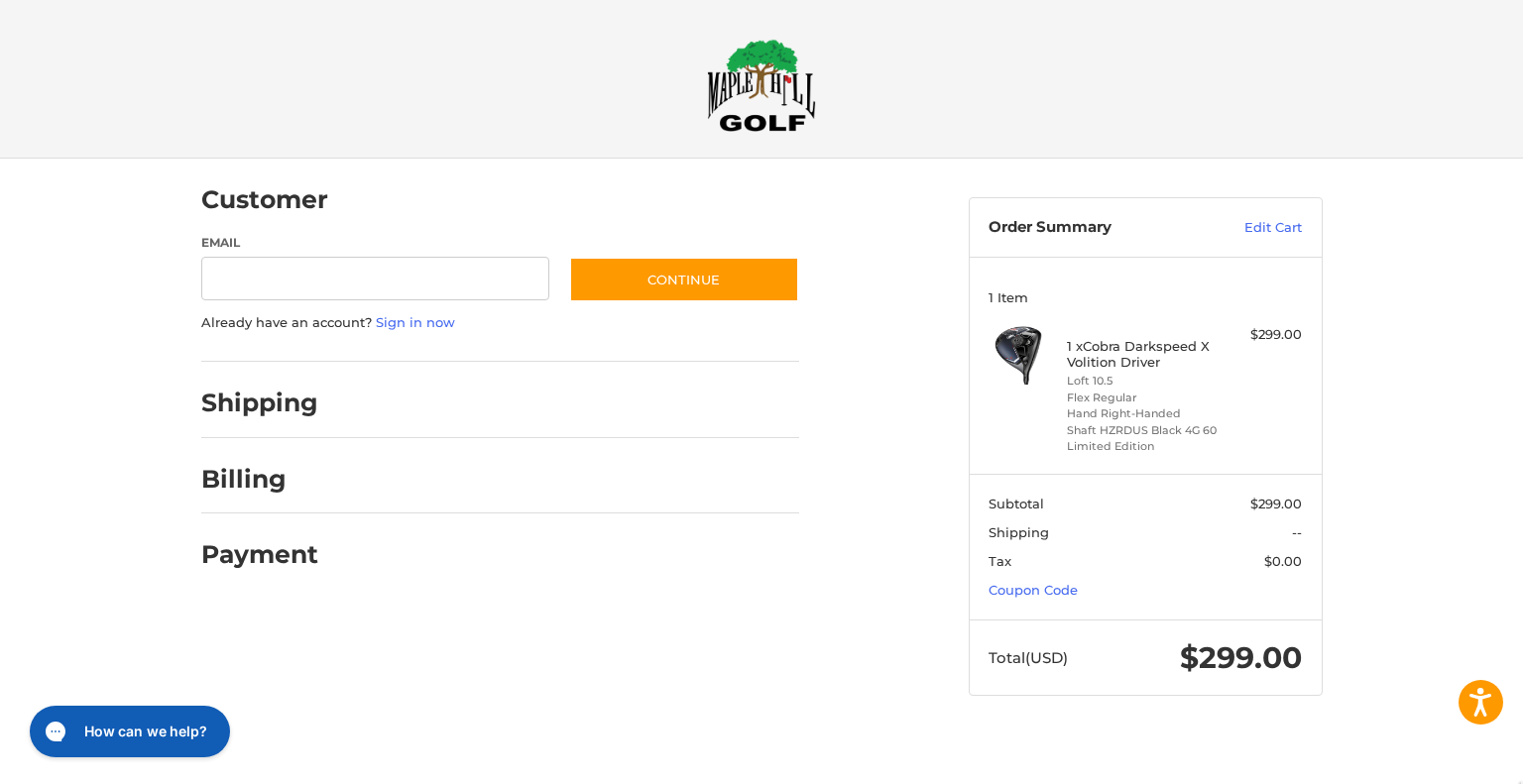 scroll, scrollTop: 0, scrollLeft: 0, axis: both 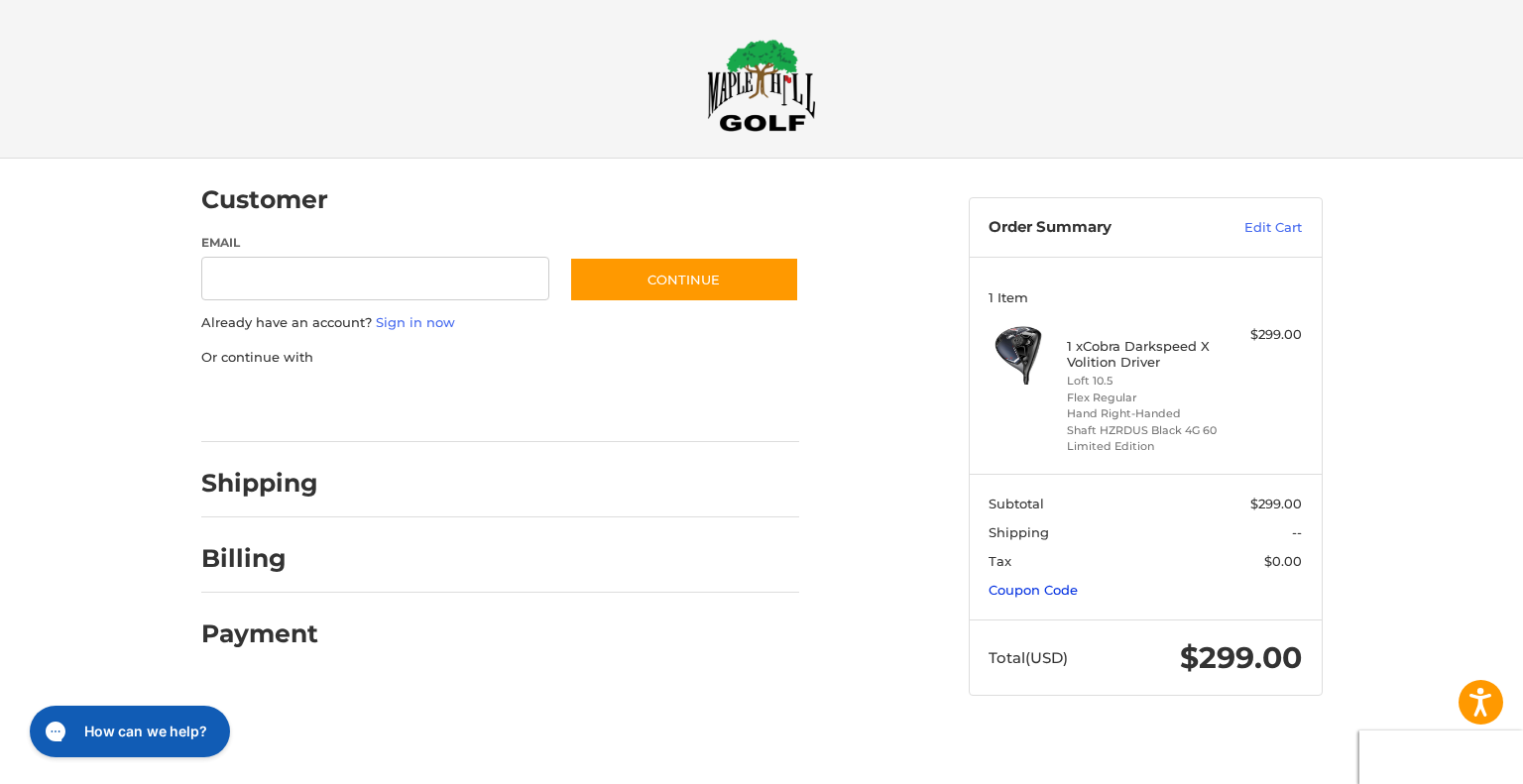 click on "Coupon Code" at bounding box center [1033, 590] 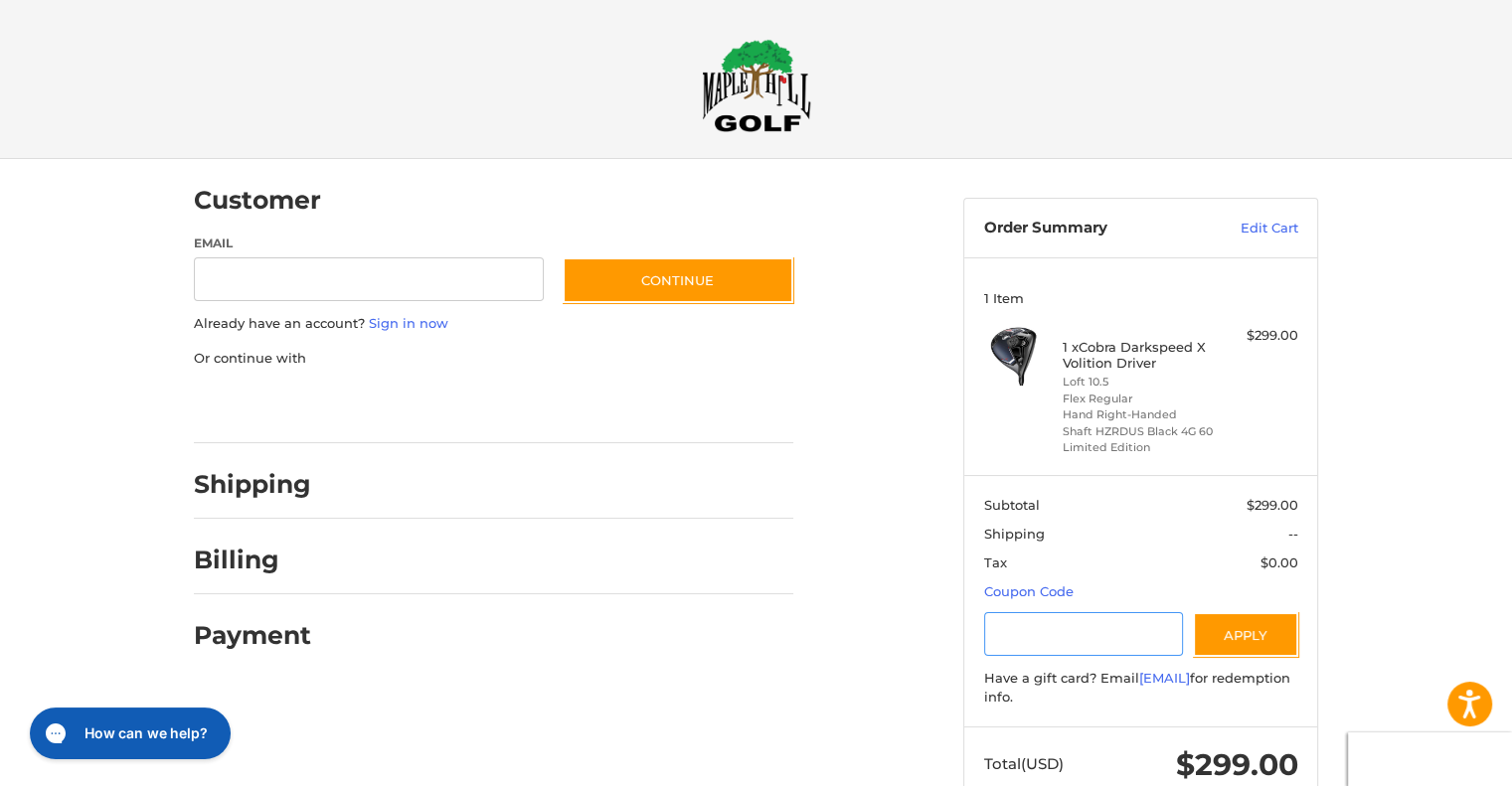 click at bounding box center [1084, 634] 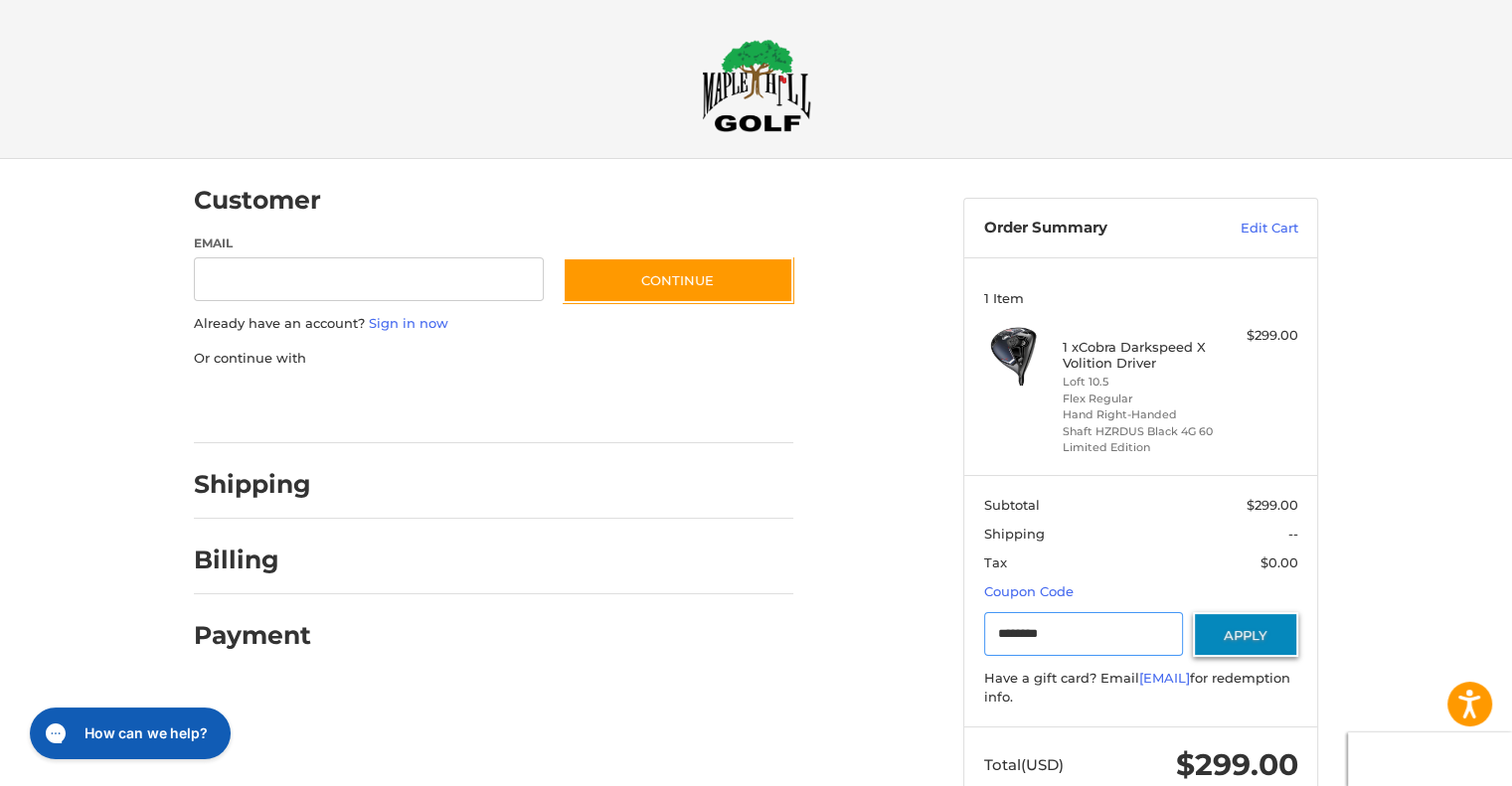type on "********" 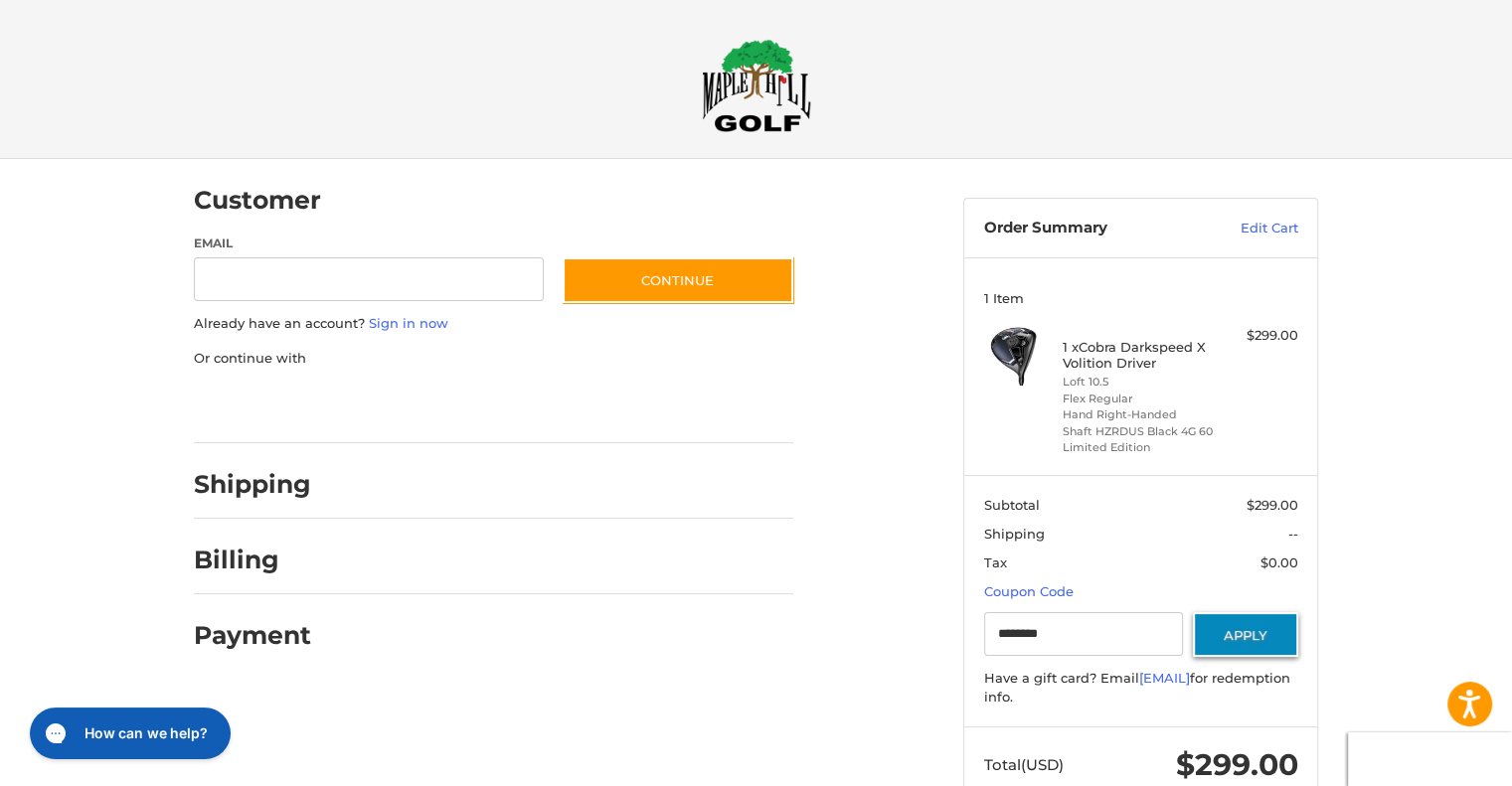 click on "Apply" at bounding box center [1246, 634] 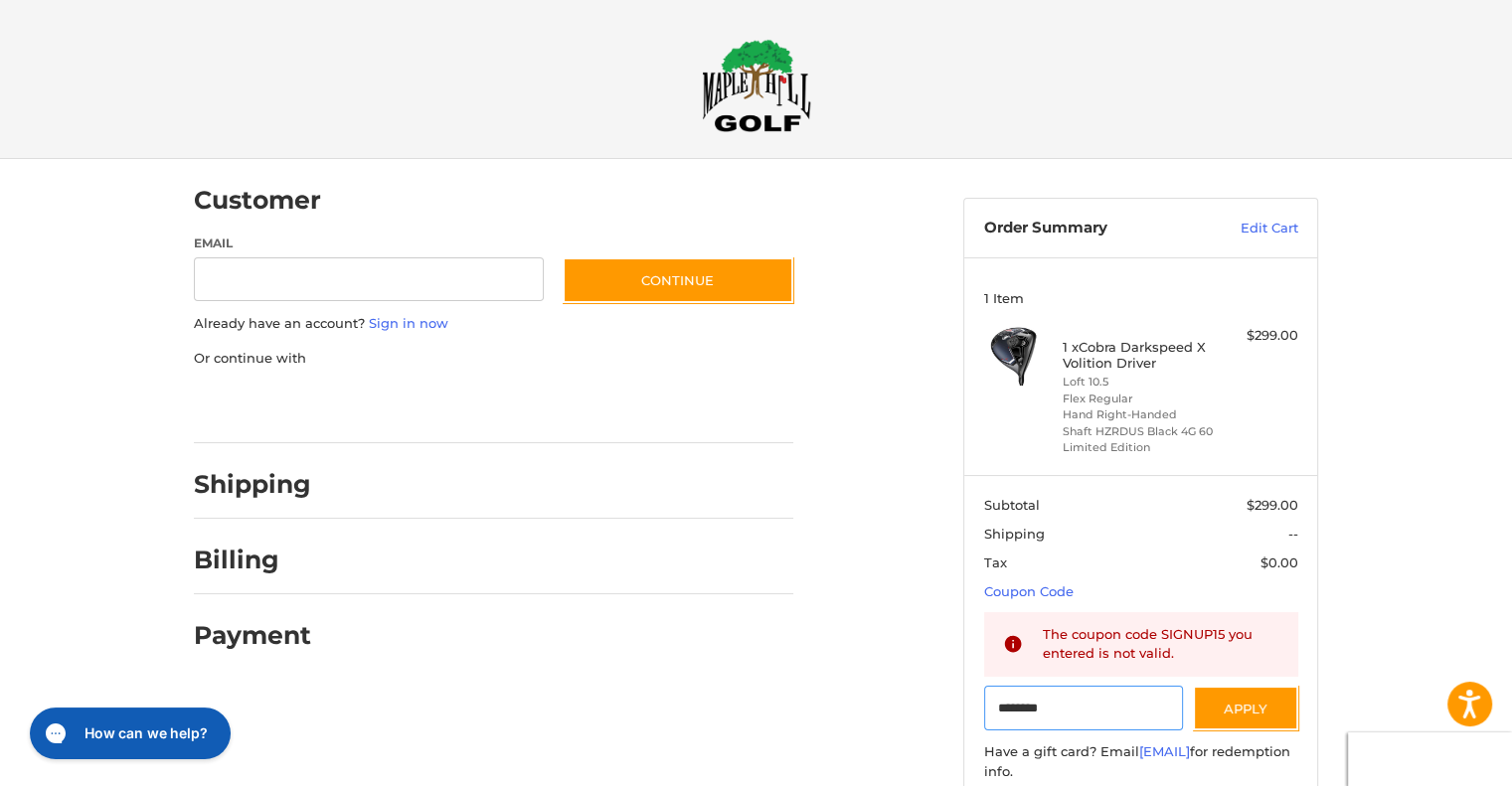 click on "********" at bounding box center [1084, 707] 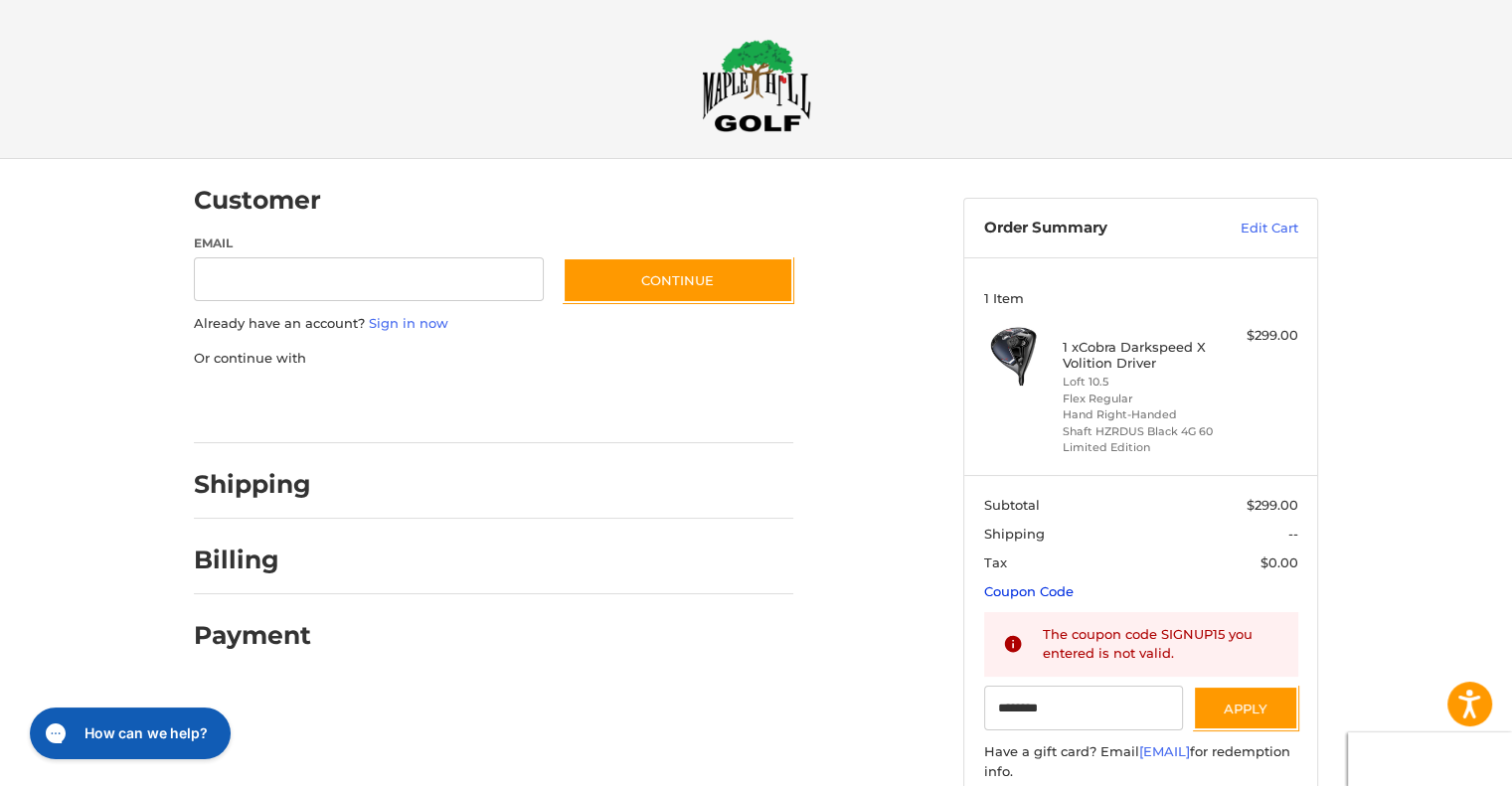 click on "Coupon Code" at bounding box center [1029, 591] 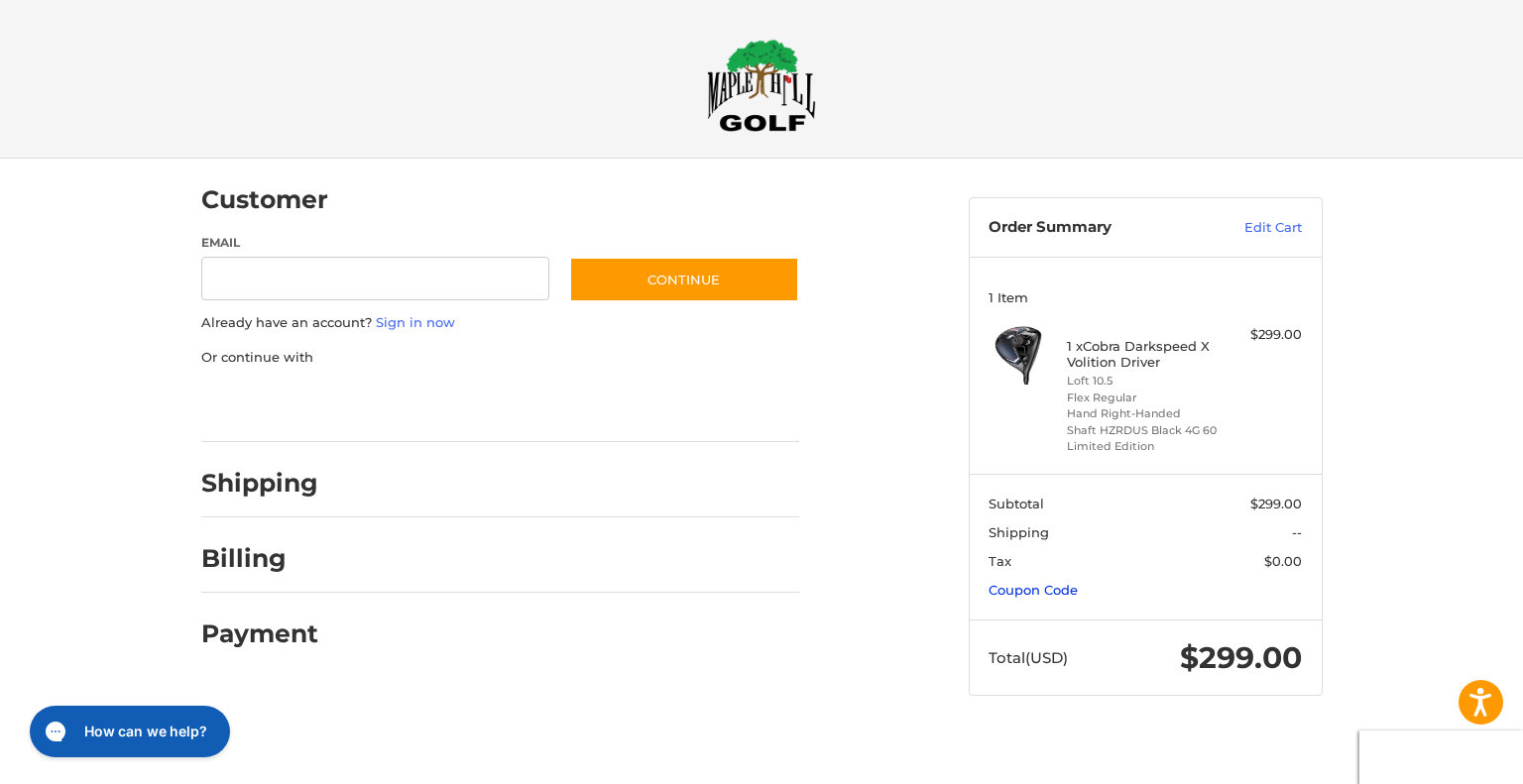 click on "Coupon Code" at bounding box center (1033, 590) 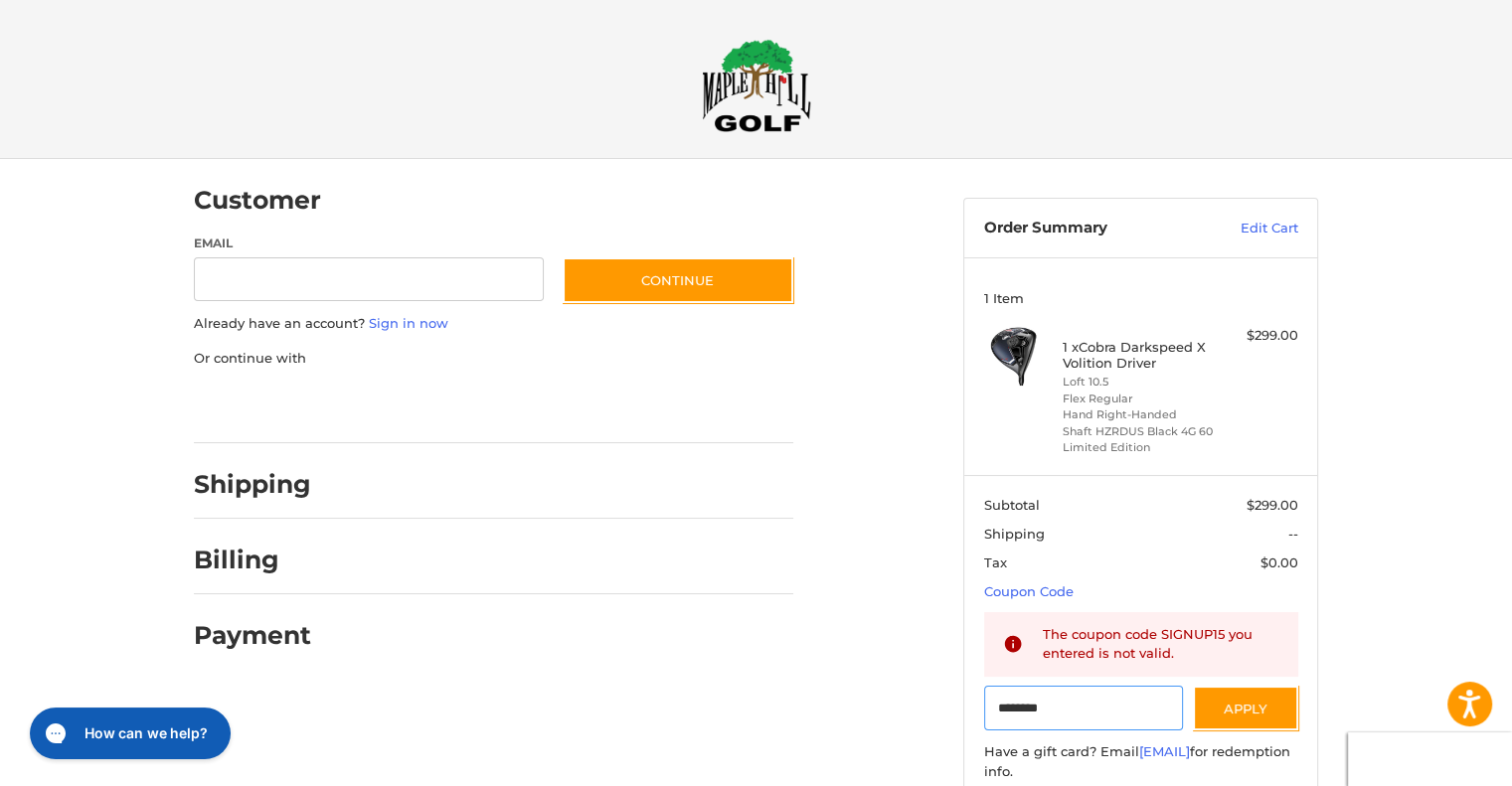 click on "********" at bounding box center (1084, 707) 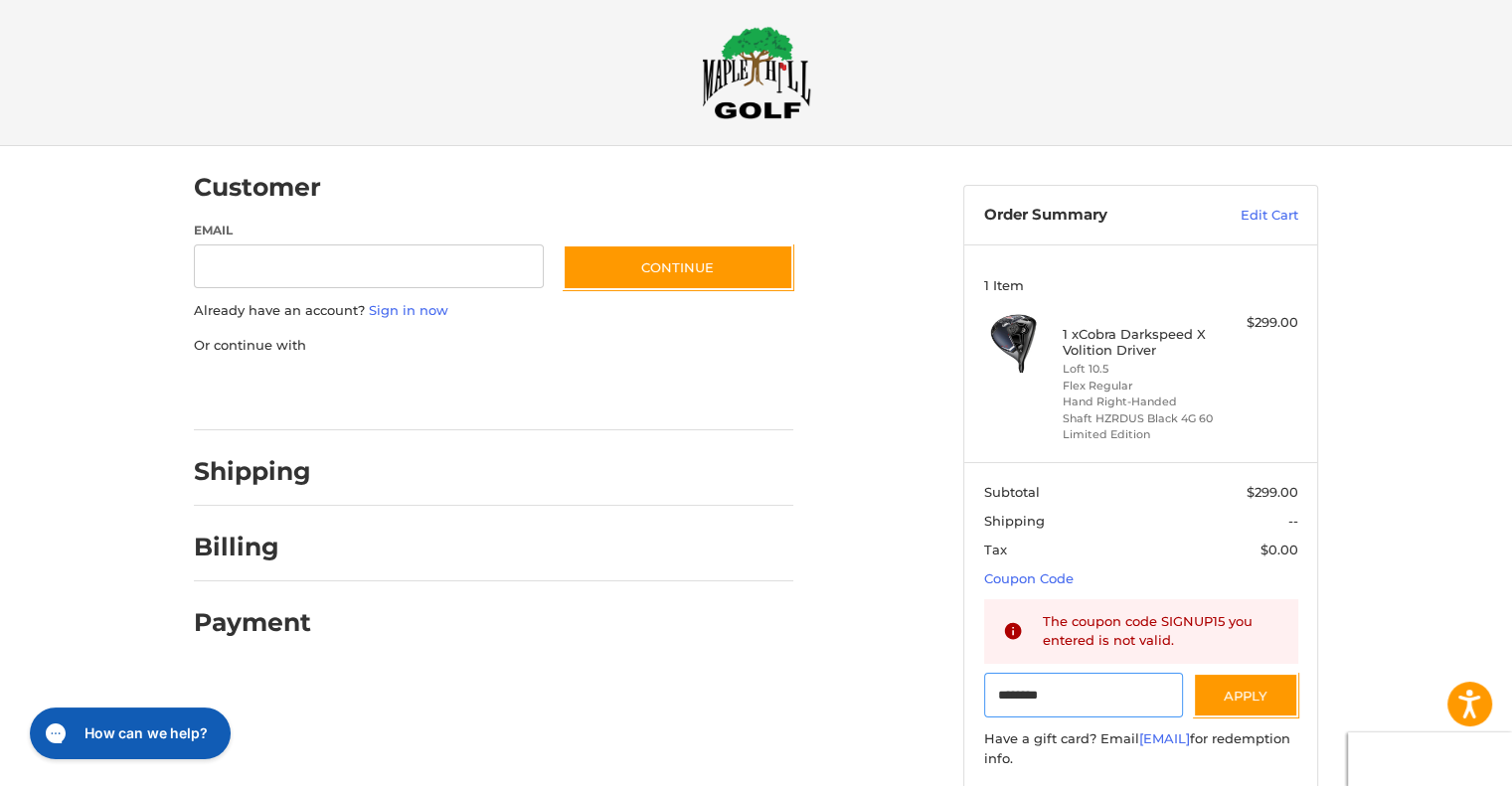 scroll, scrollTop: 99, scrollLeft: 0, axis: vertical 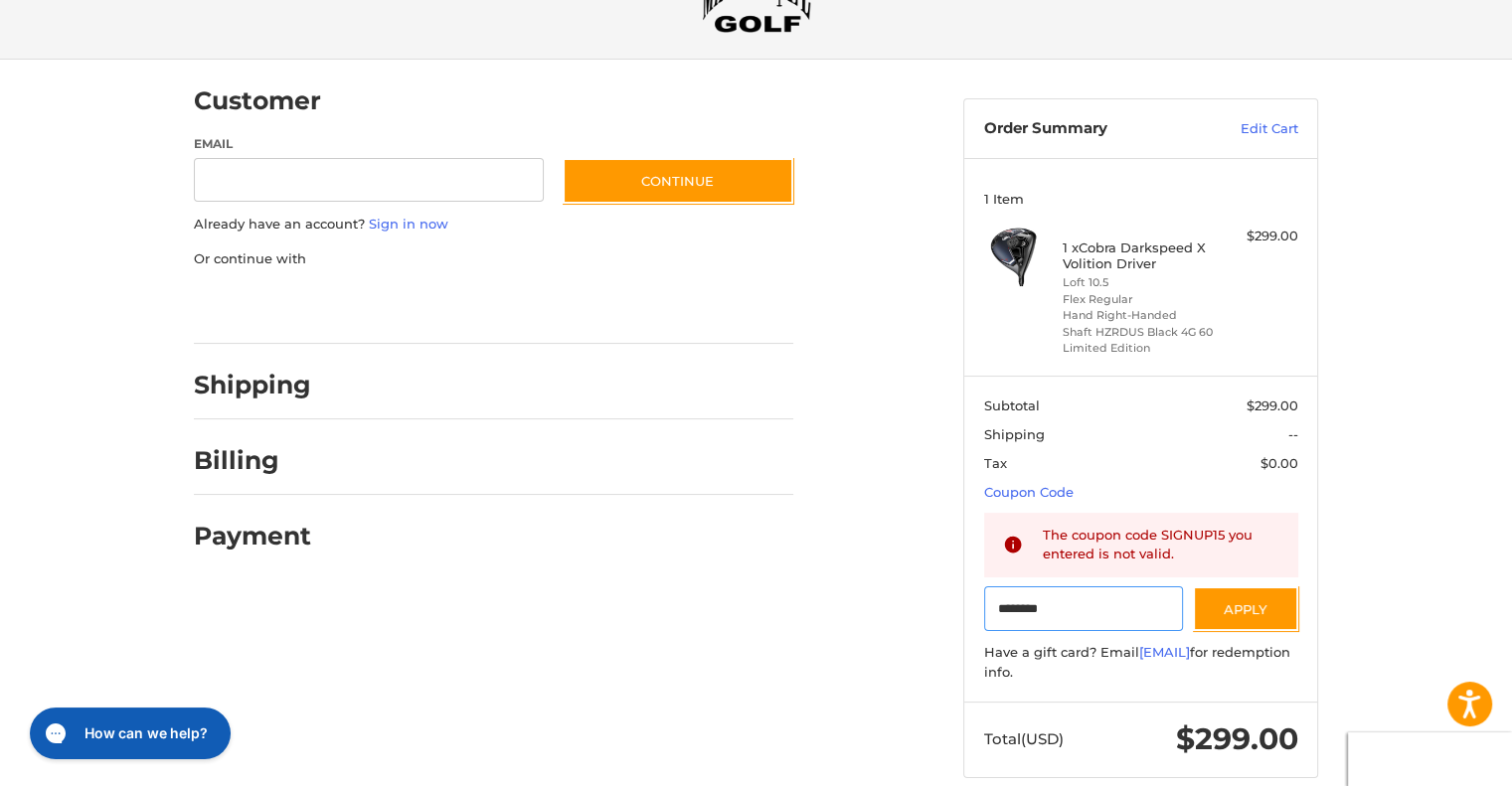 click on "********" at bounding box center [1084, 608] 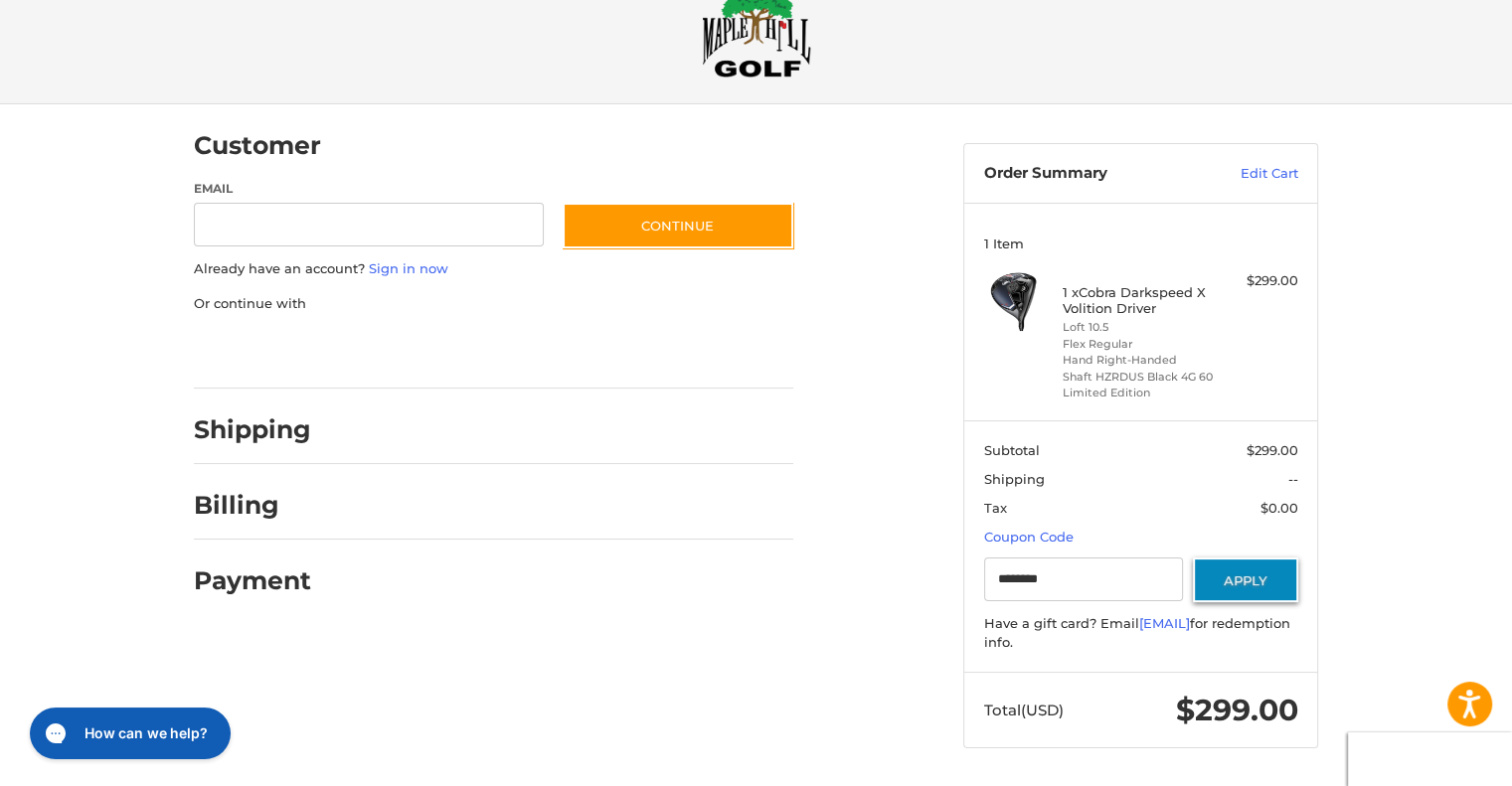 click on "Apply" at bounding box center (1246, 579) 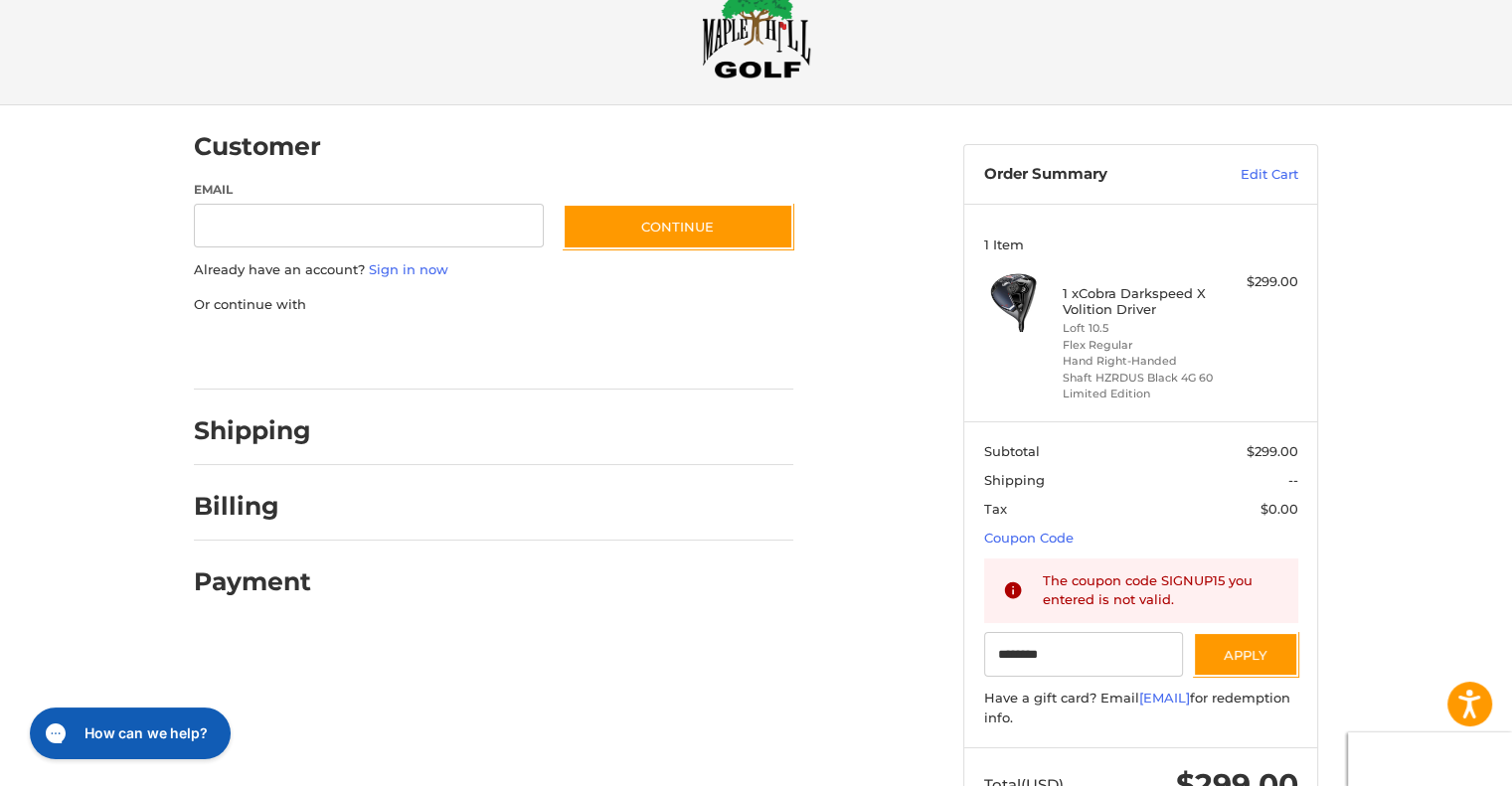 scroll, scrollTop: 55, scrollLeft: 0, axis: vertical 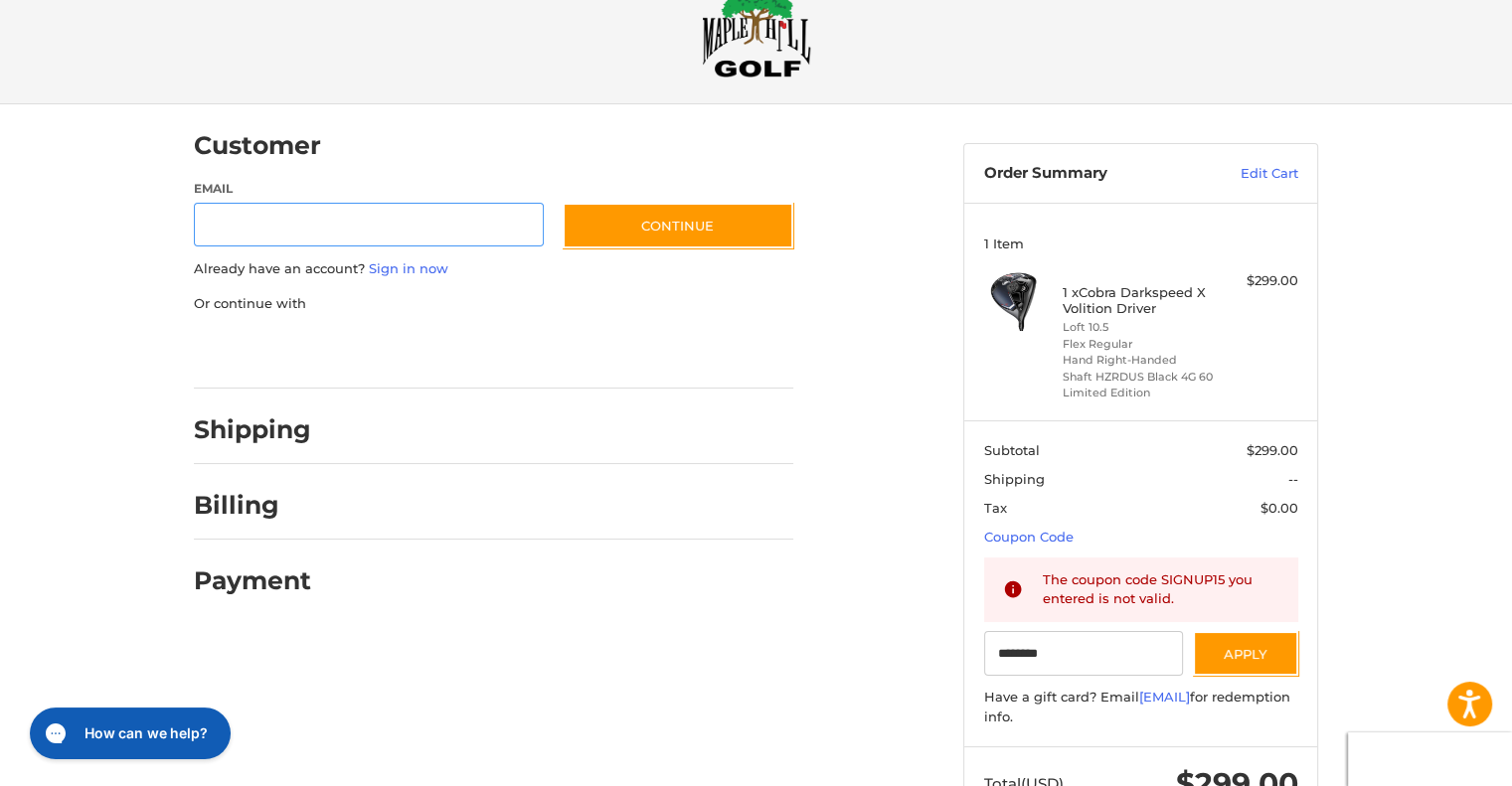 click on "Email" at bounding box center [369, 225] 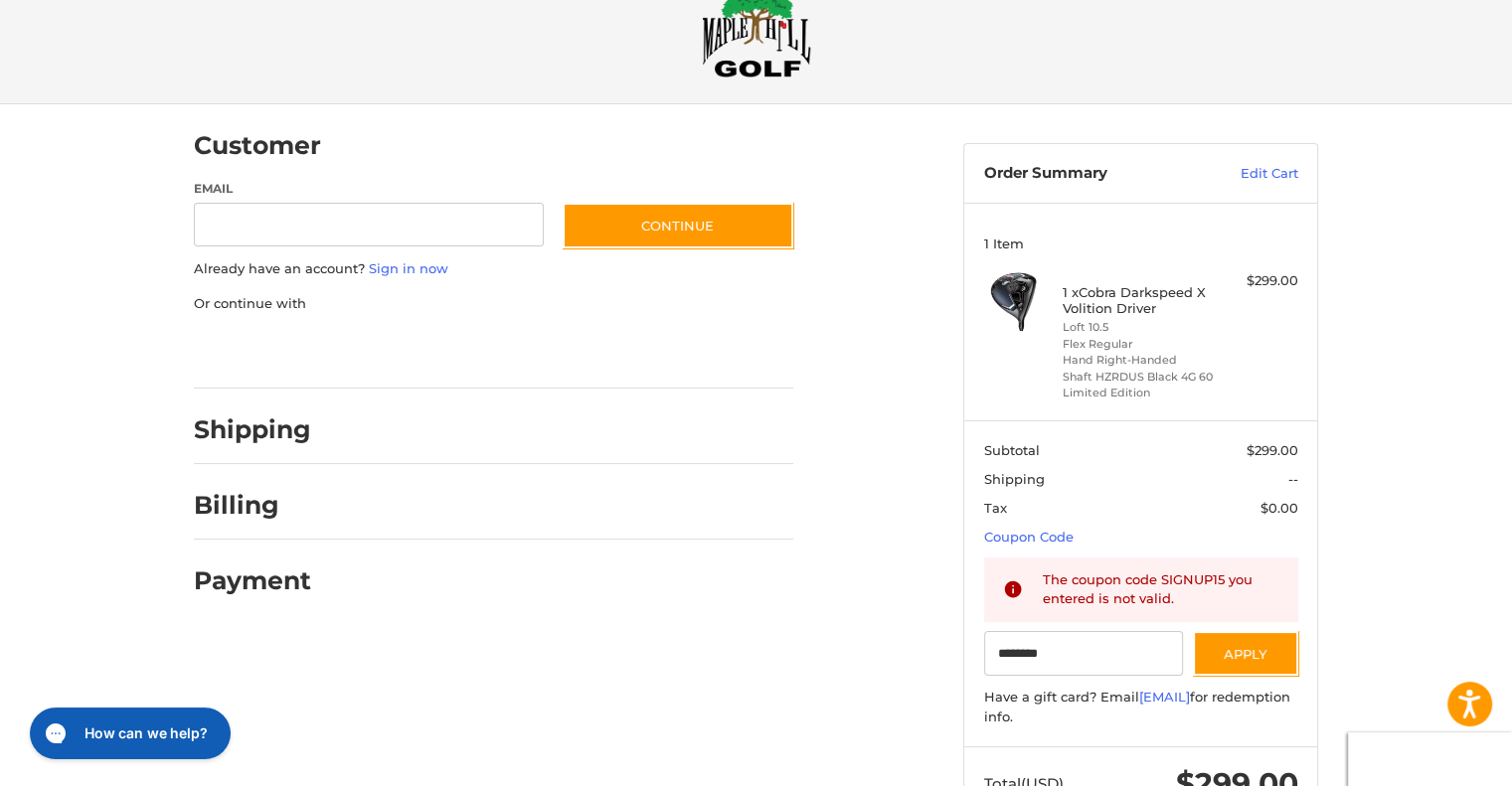 click on "Customer Guest Customer Email Subscribe to our newsletter. Continue Already have an account?   Sign in now Or continue with Shipping Billing Payment" at bounding box center (564, 359) 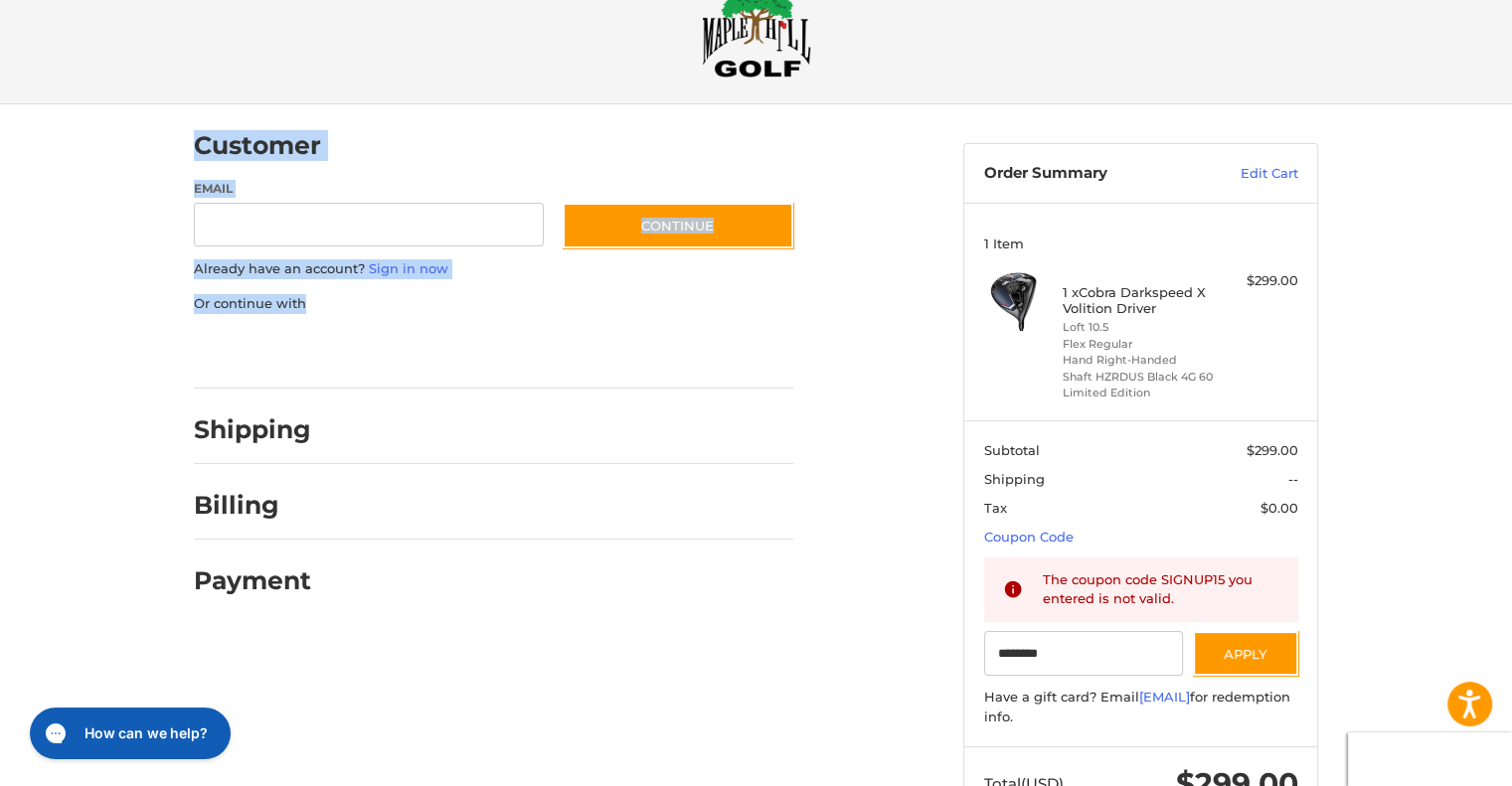 drag, startPoint x: 809, startPoint y: 313, endPoint x: 763, endPoint y: -111, distance: 426.488 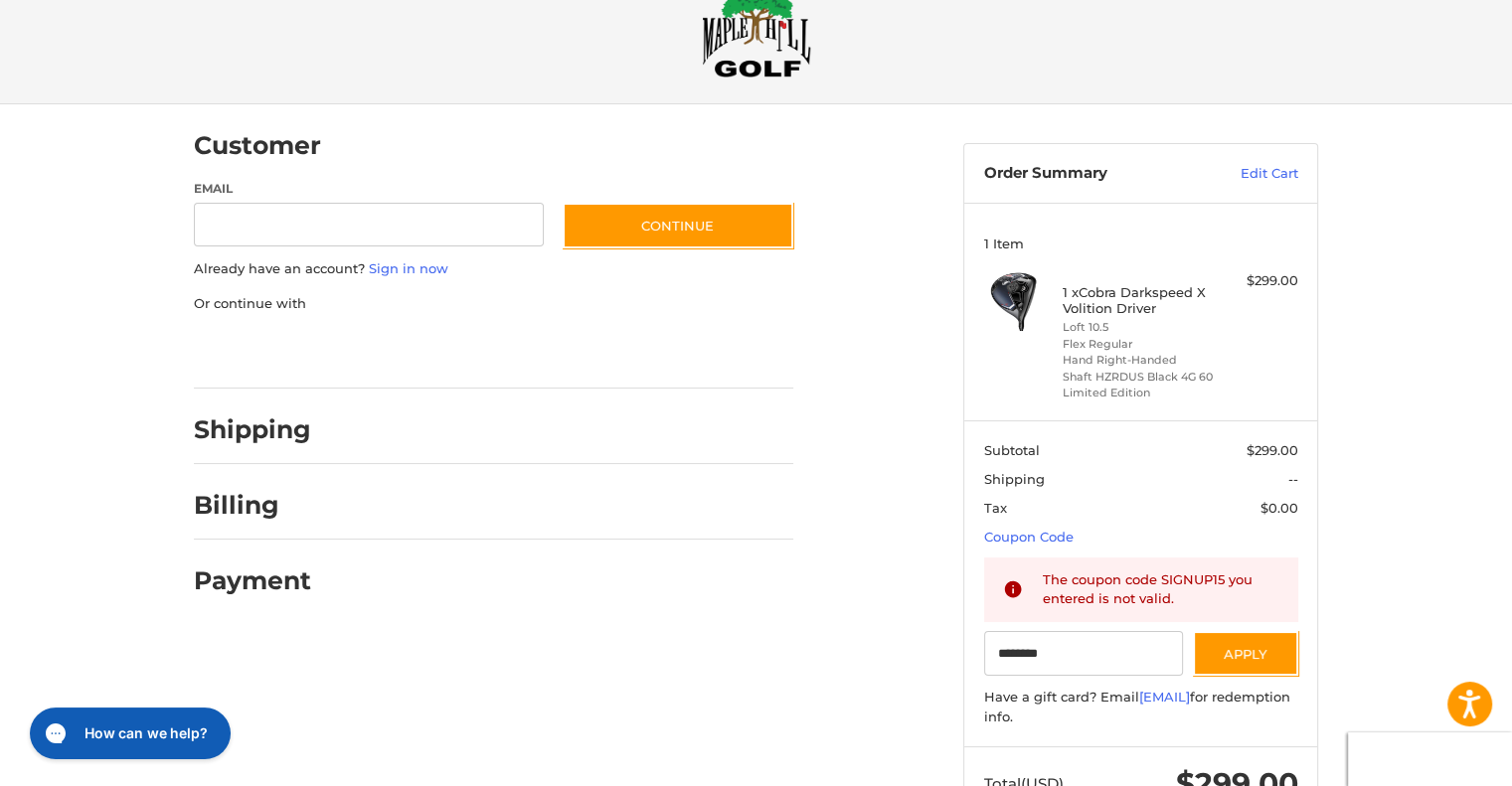 click at bounding box center (563, 434) 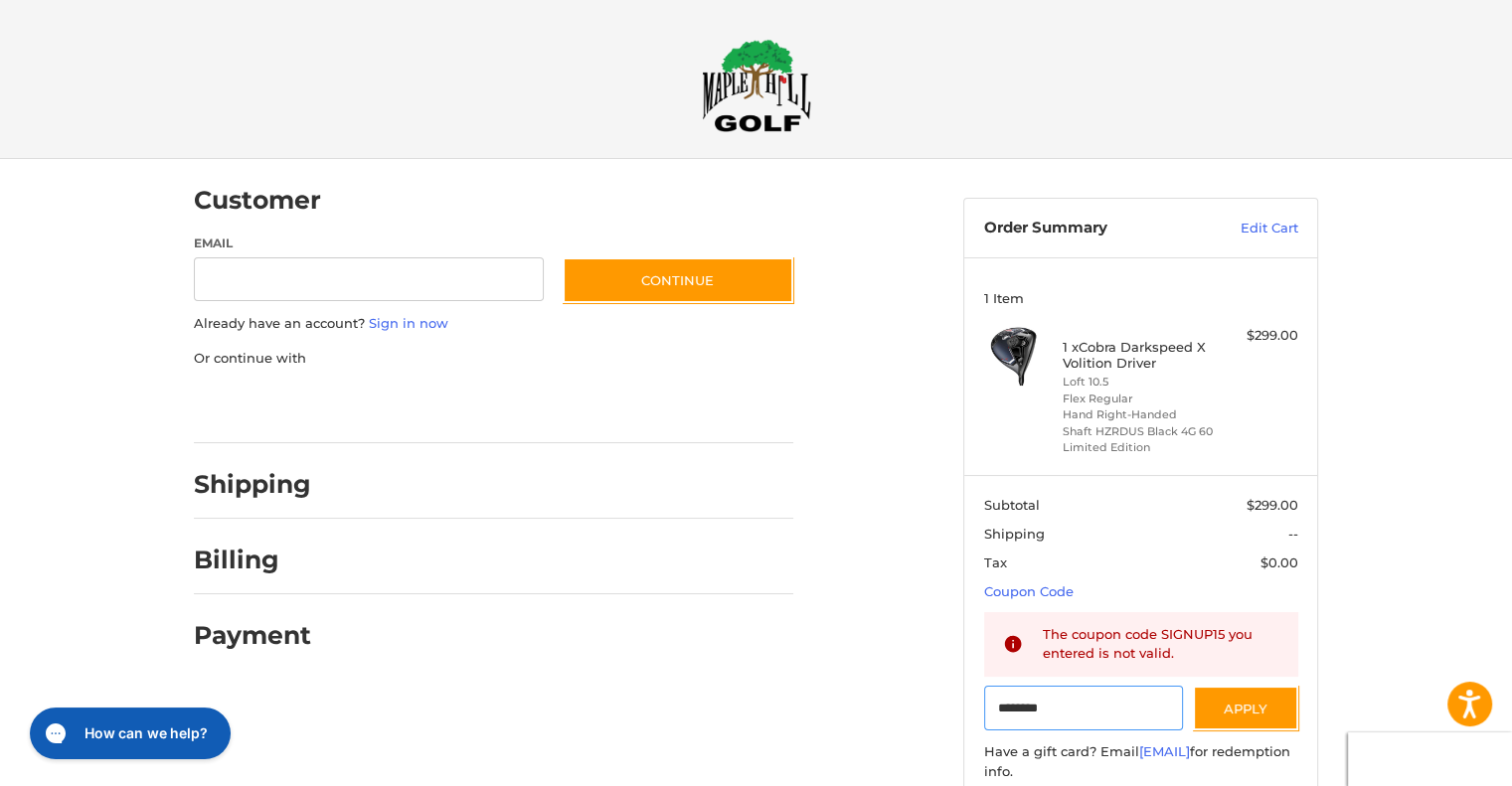 click on "********" at bounding box center (1084, 707) 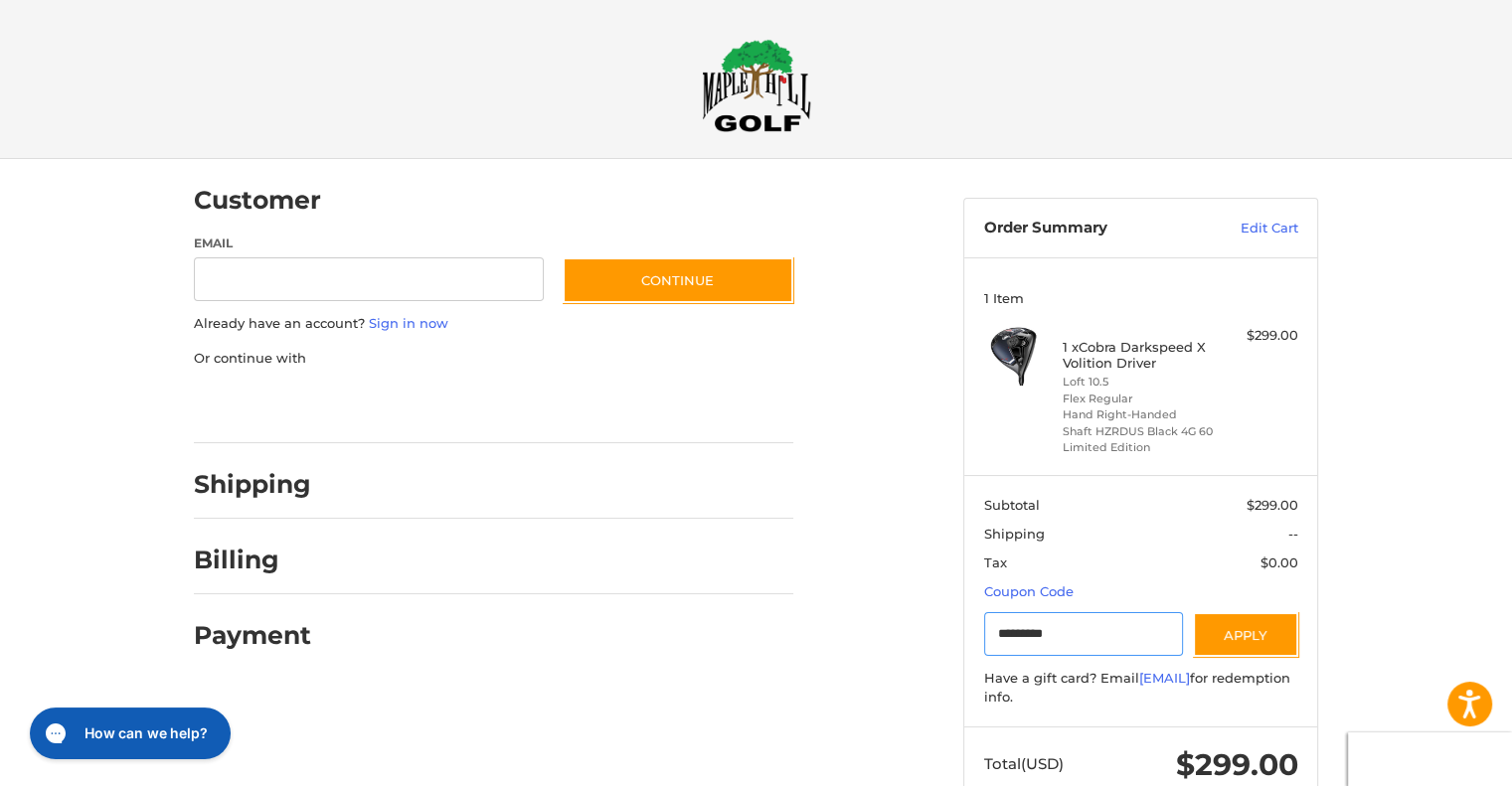 type on "*********" 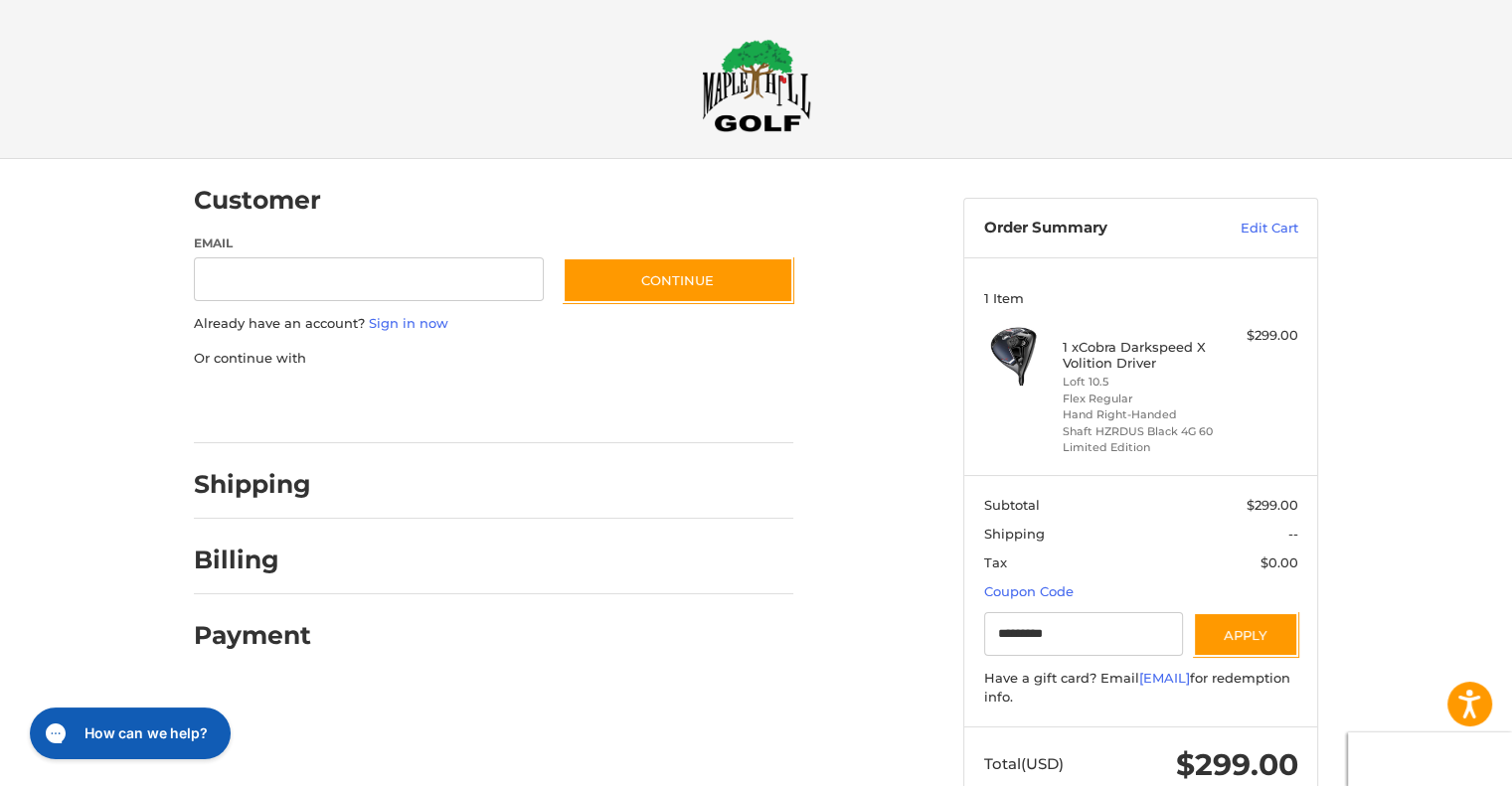 click on "Subtotal    $299.00 Shipping    -- Tax    $0.00 Coupon Code Gift Certificate or Coupon Code ********* Apply Have a gift card? Email  [EMAIL]  for redemption info." at bounding box center (1140, 600) 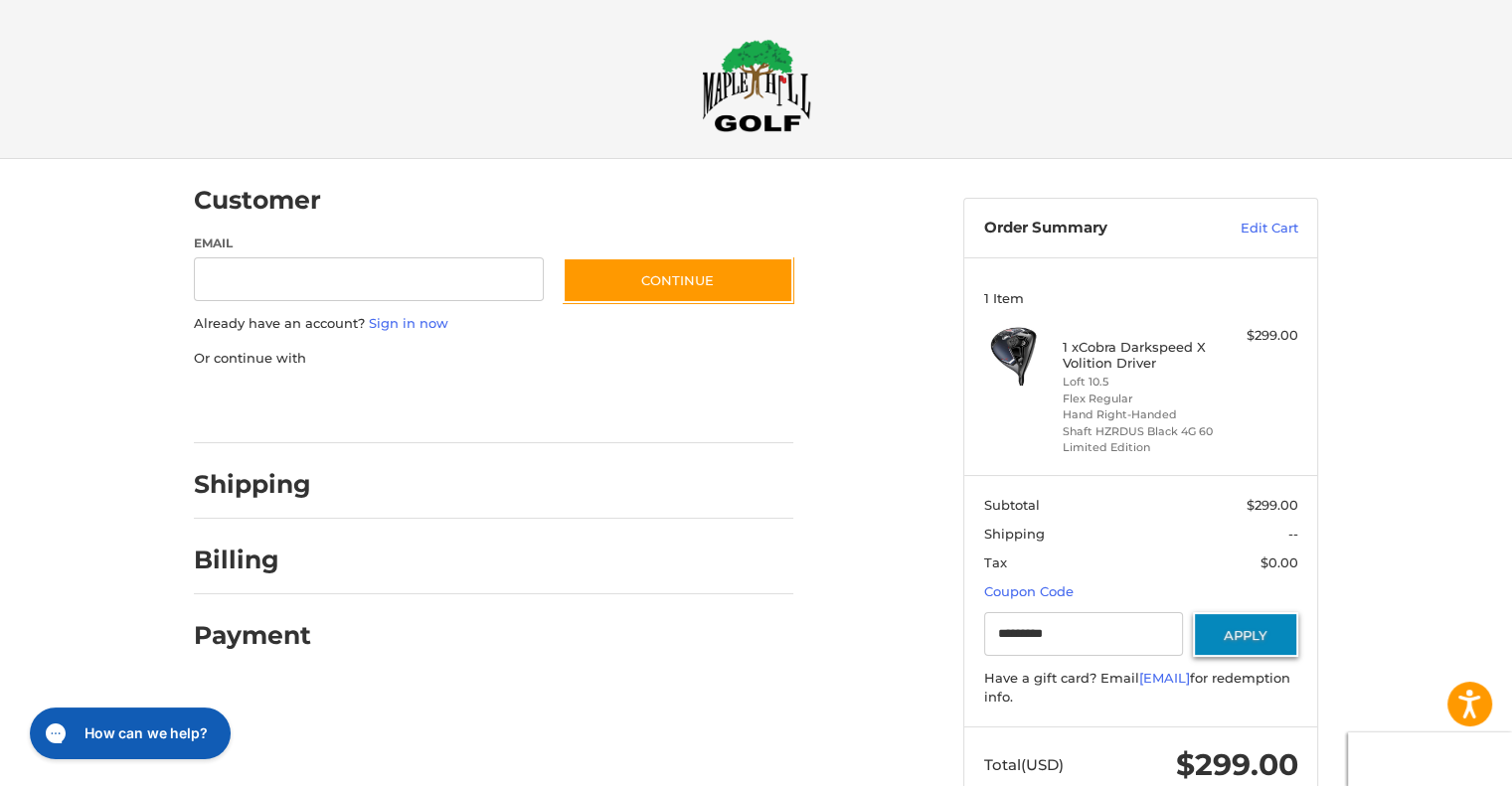 click on "Apply" at bounding box center (1246, 634) 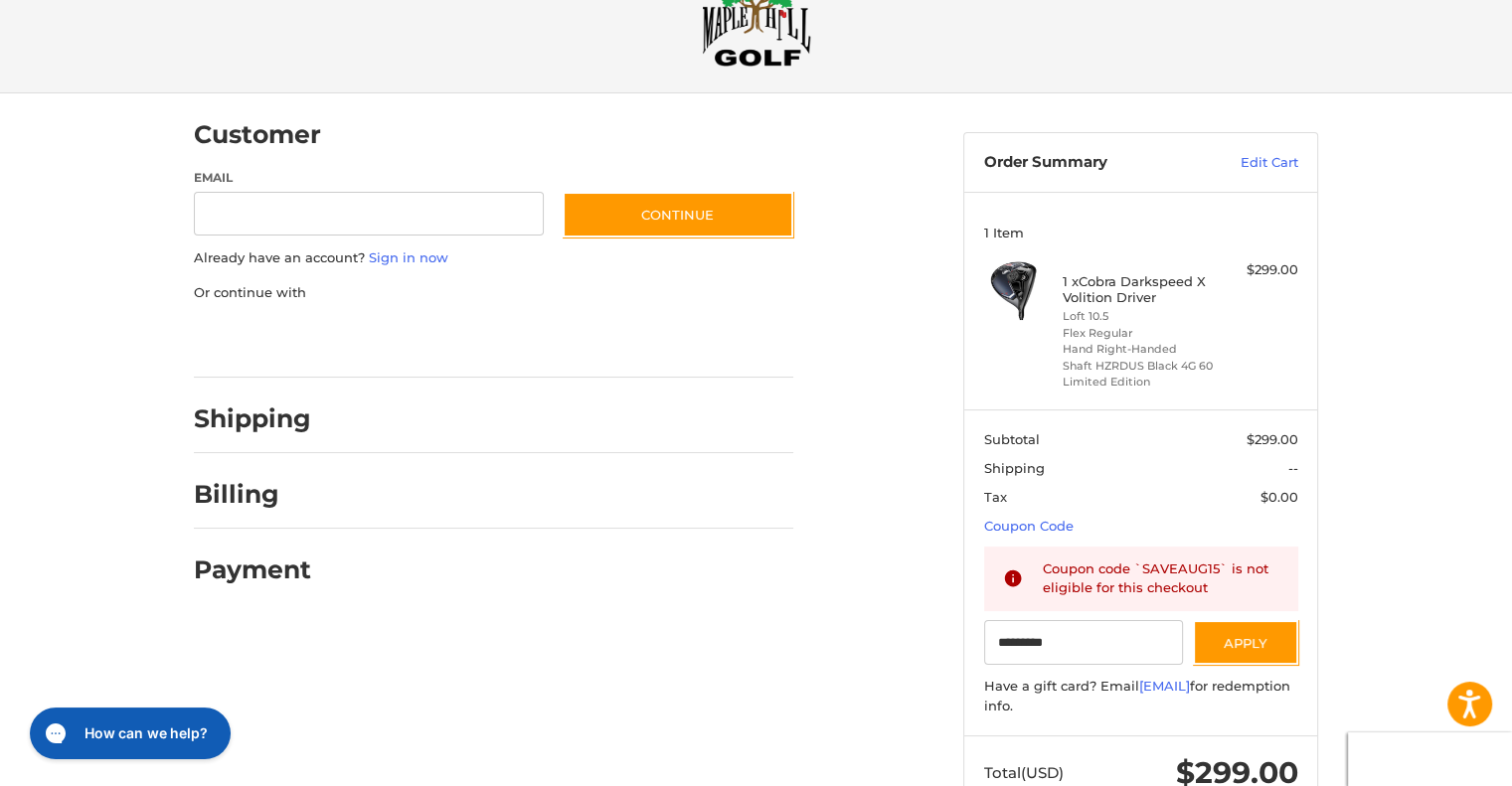 scroll, scrollTop: 0, scrollLeft: 0, axis: both 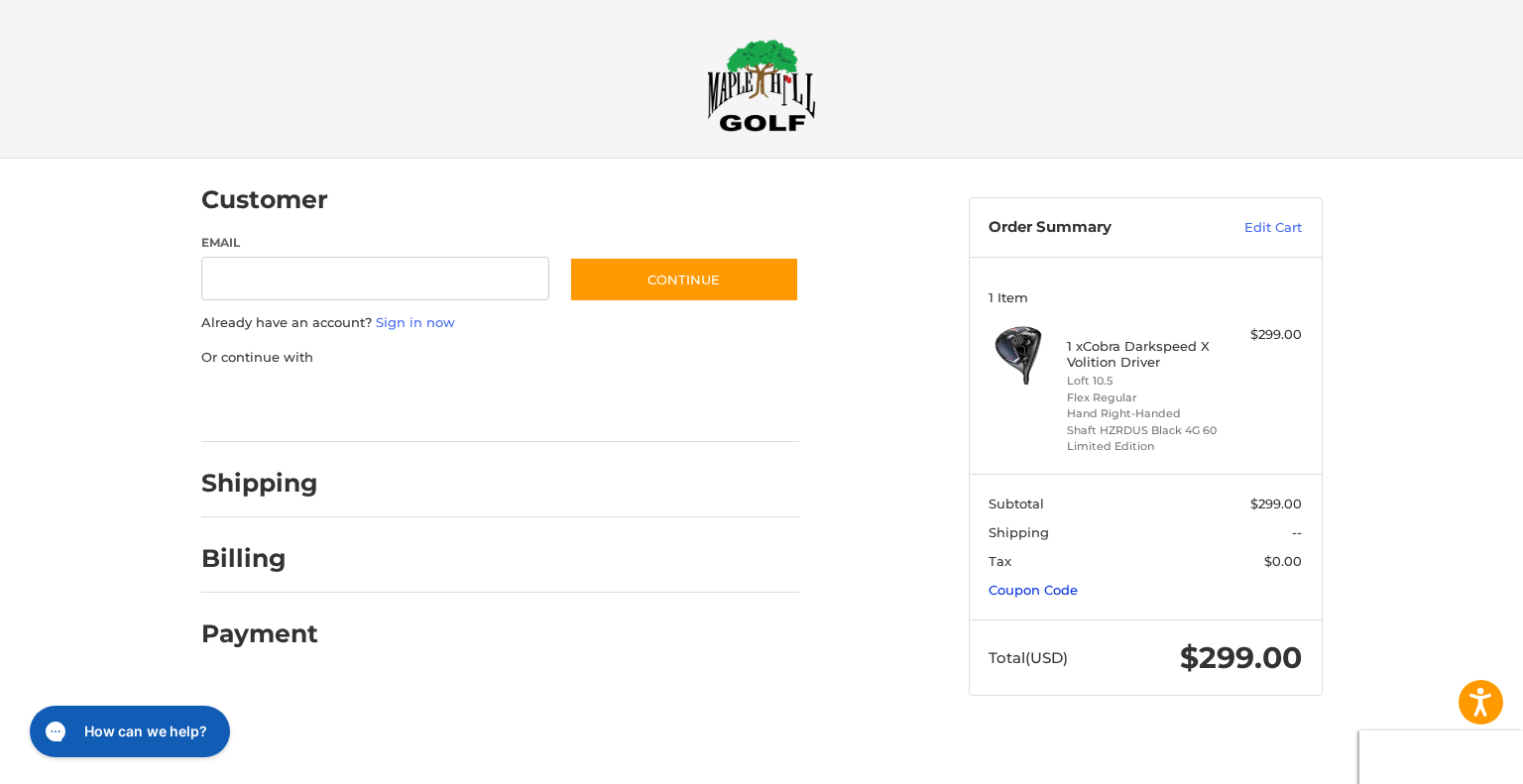 click on "Coupon Code" at bounding box center [1033, 590] 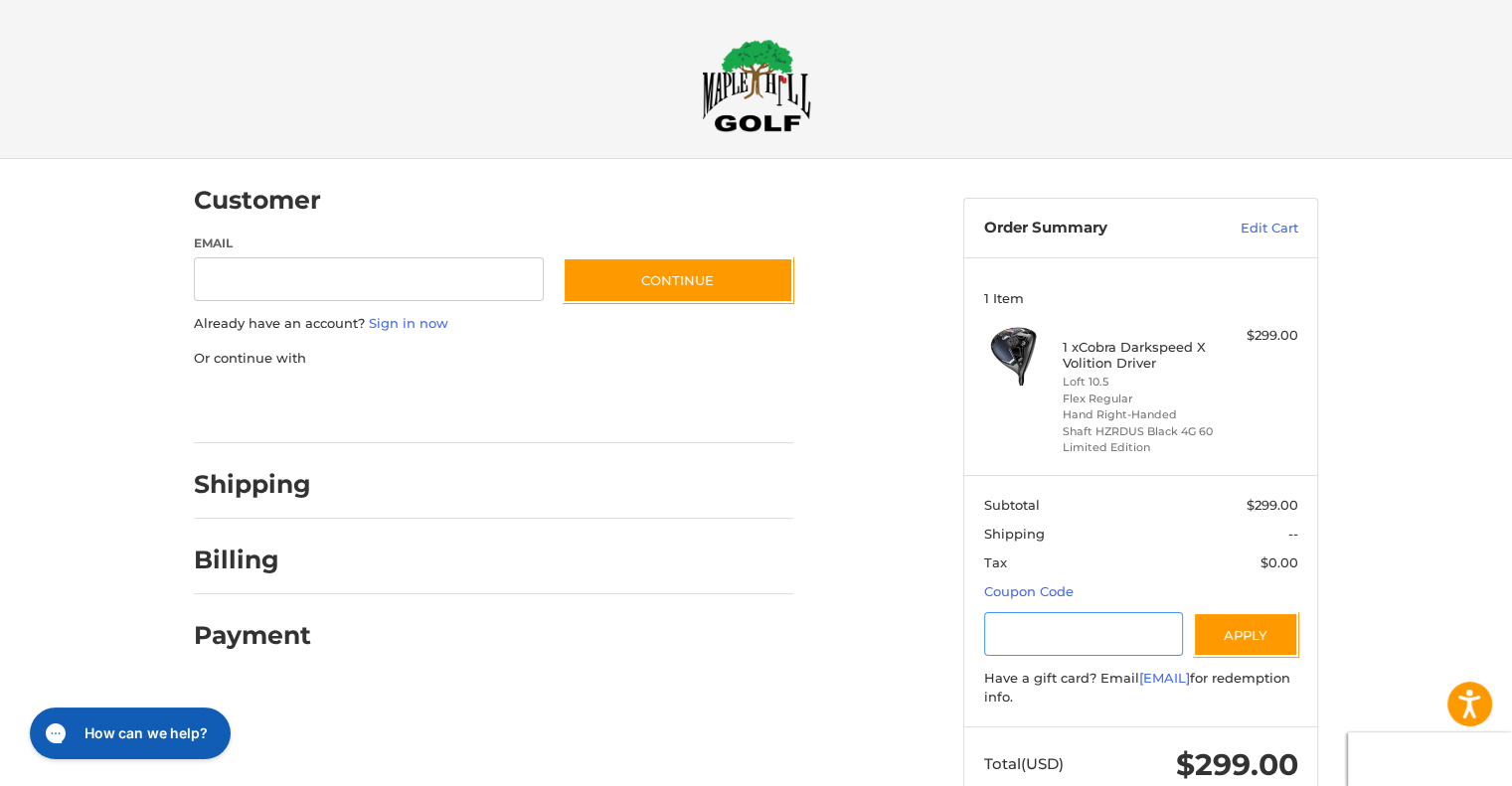 click at bounding box center [1084, 634] 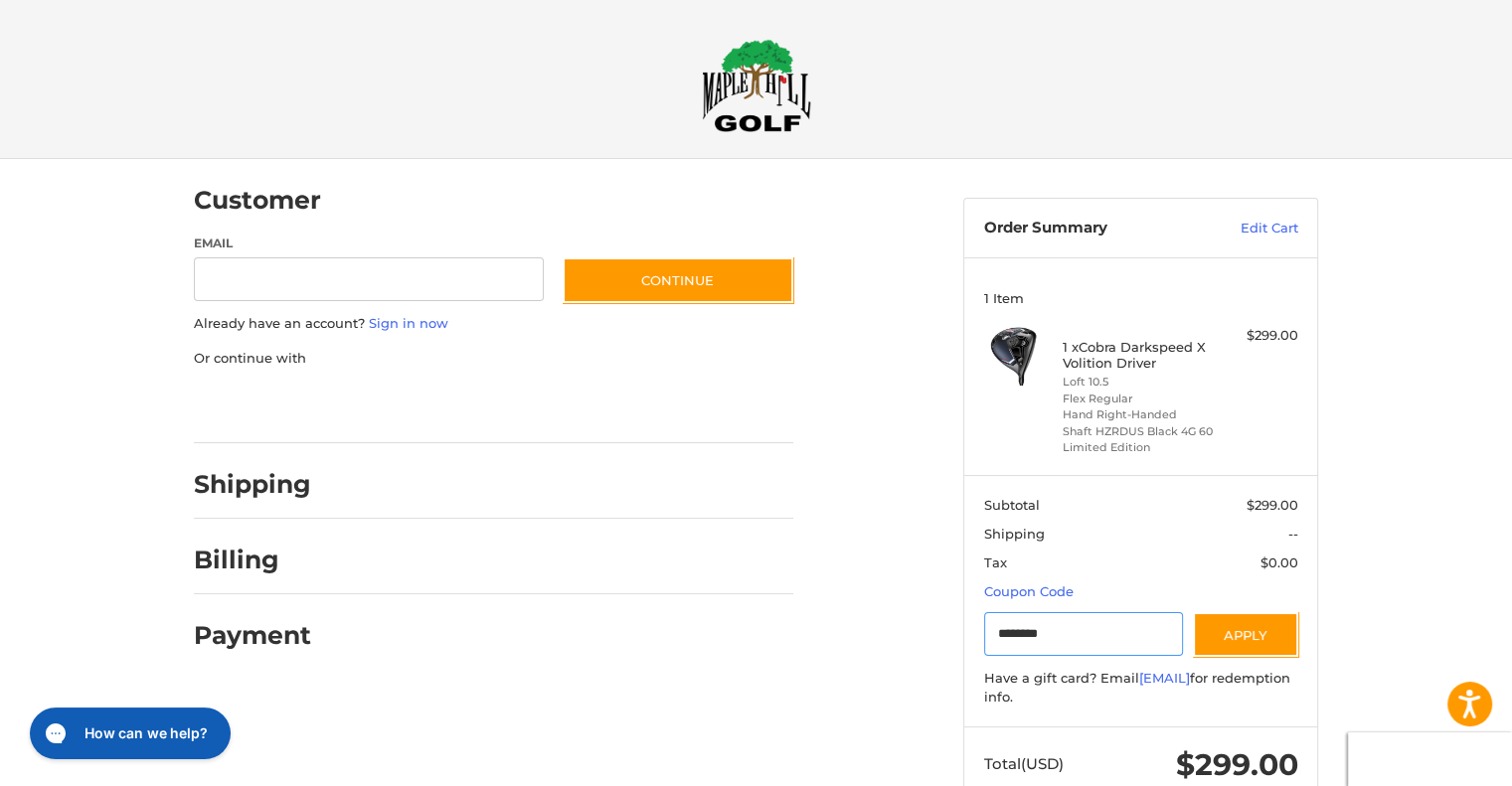 drag, startPoint x: 1082, startPoint y: 637, endPoint x: 932, endPoint y: 625, distance: 150.47923 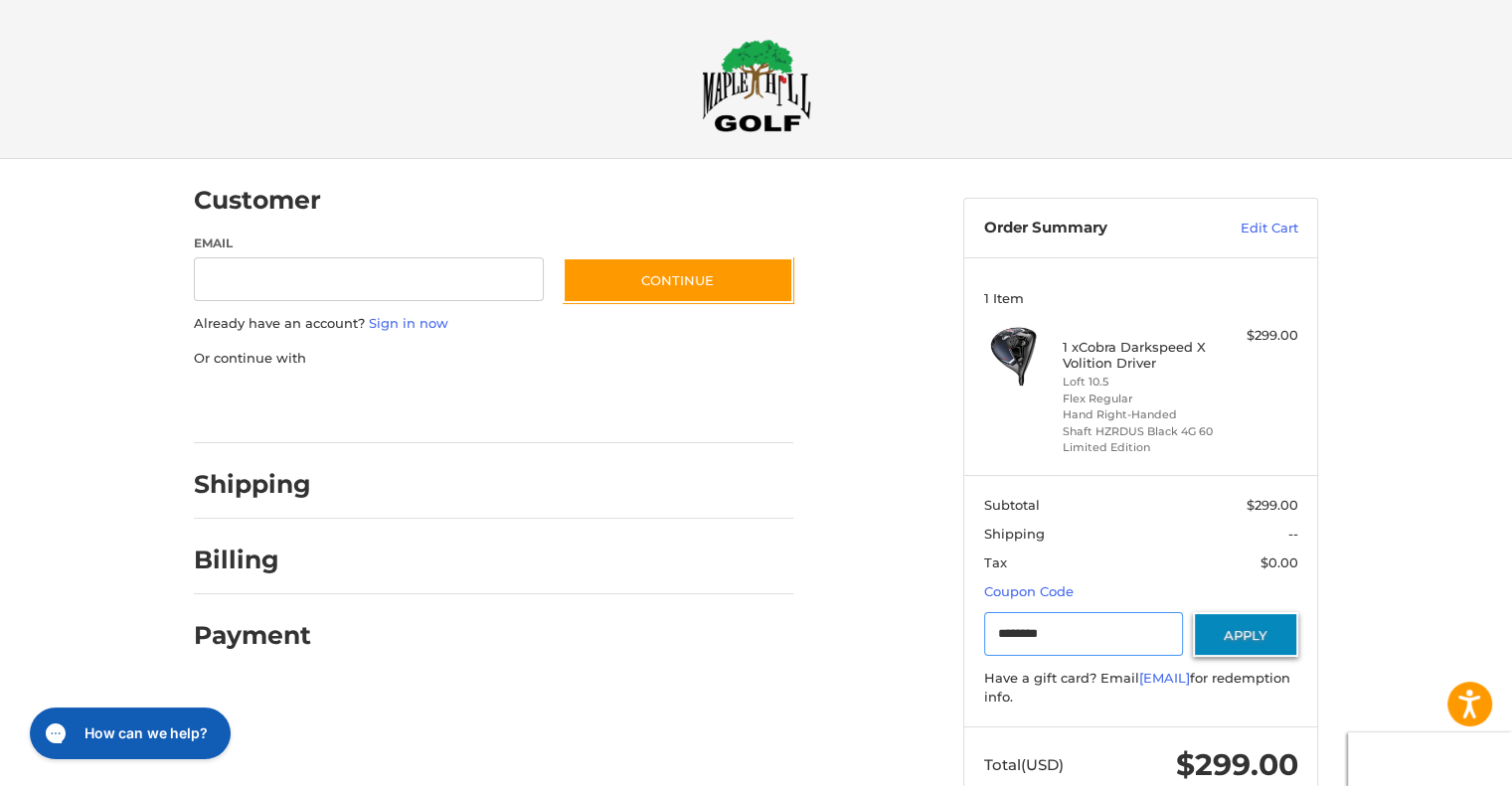 type on "********" 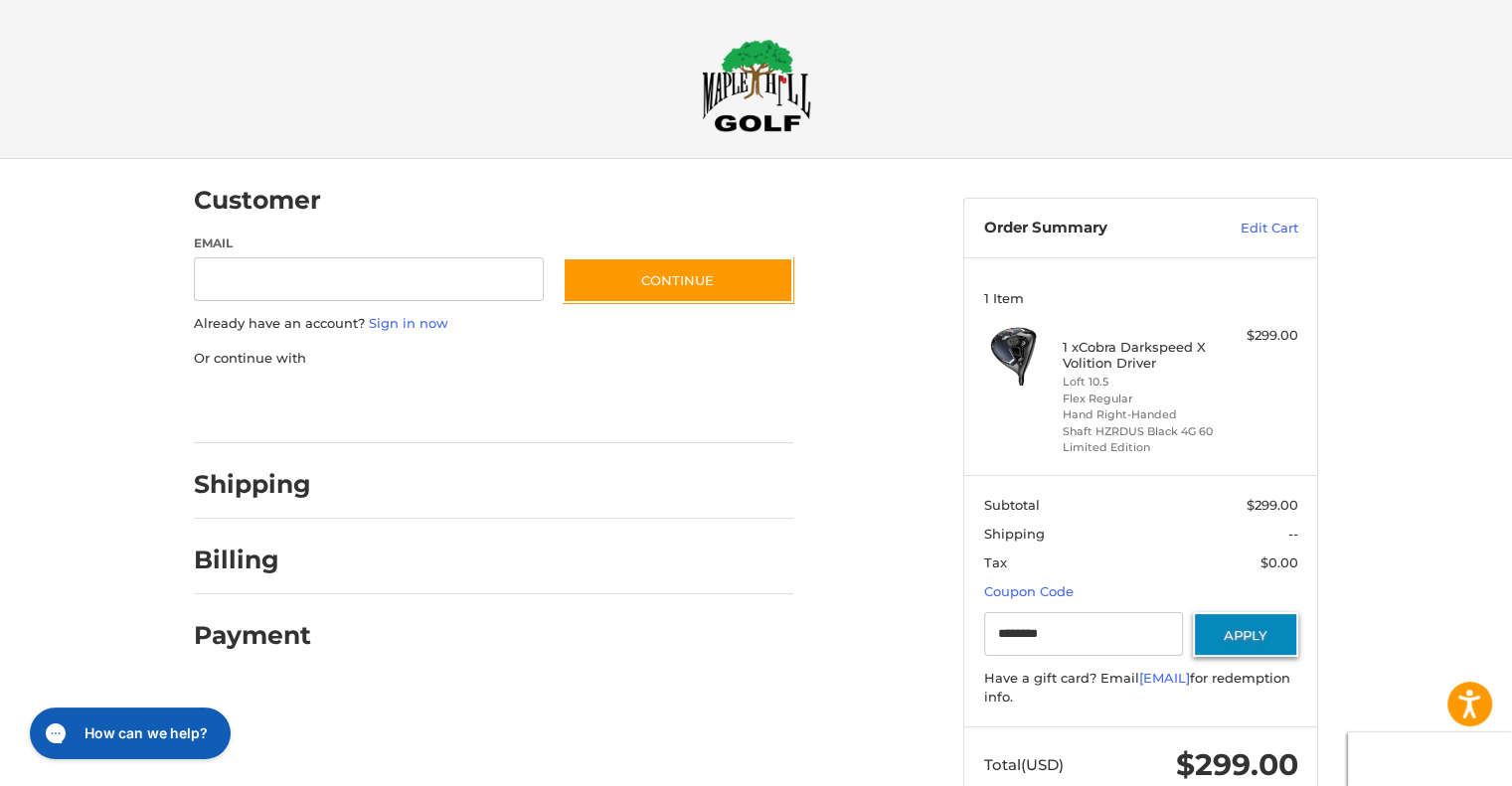 click on "Apply" at bounding box center [1246, 634] 